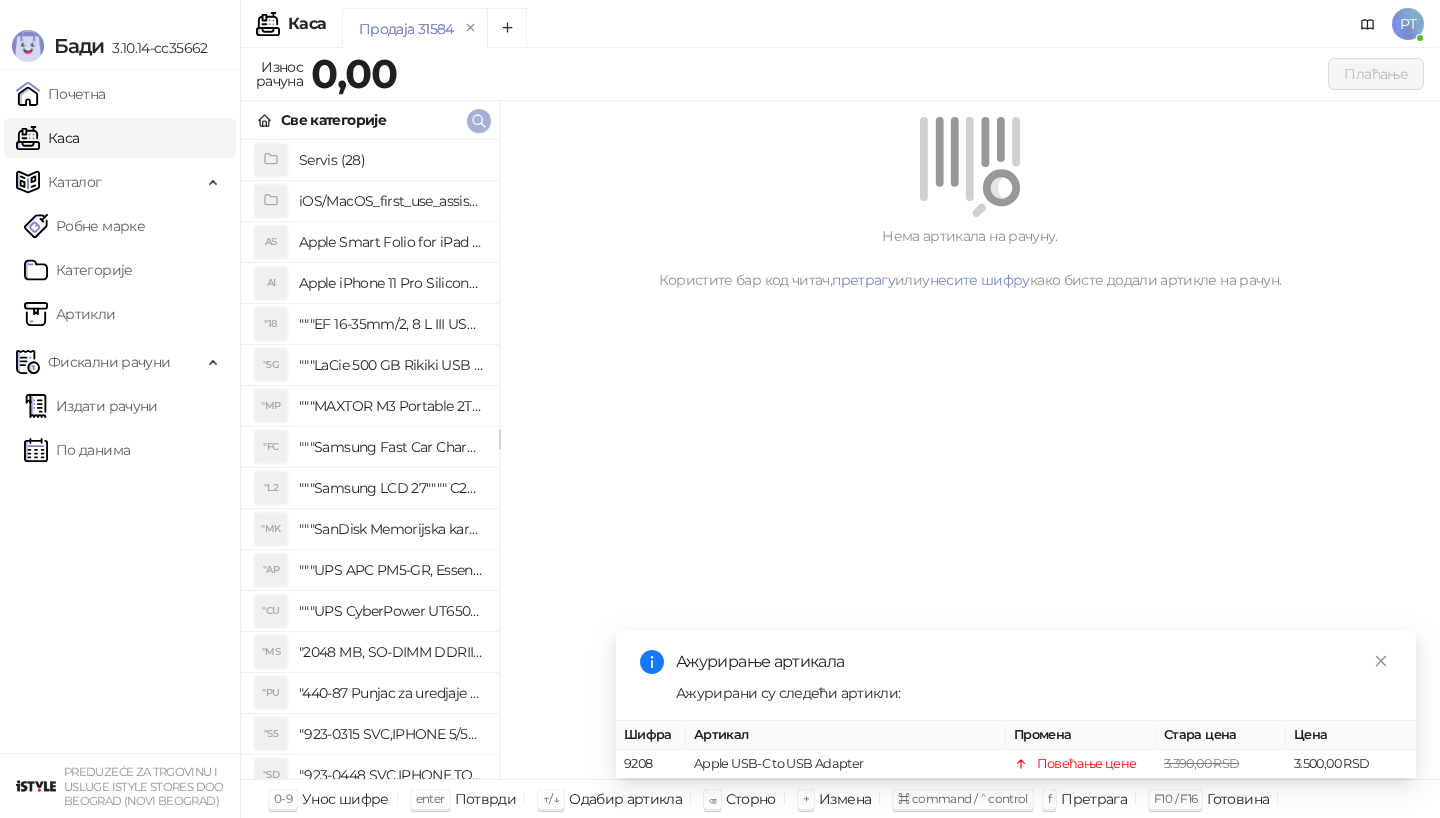 scroll, scrollTop: 0, scrollLeft: 0, axis: both 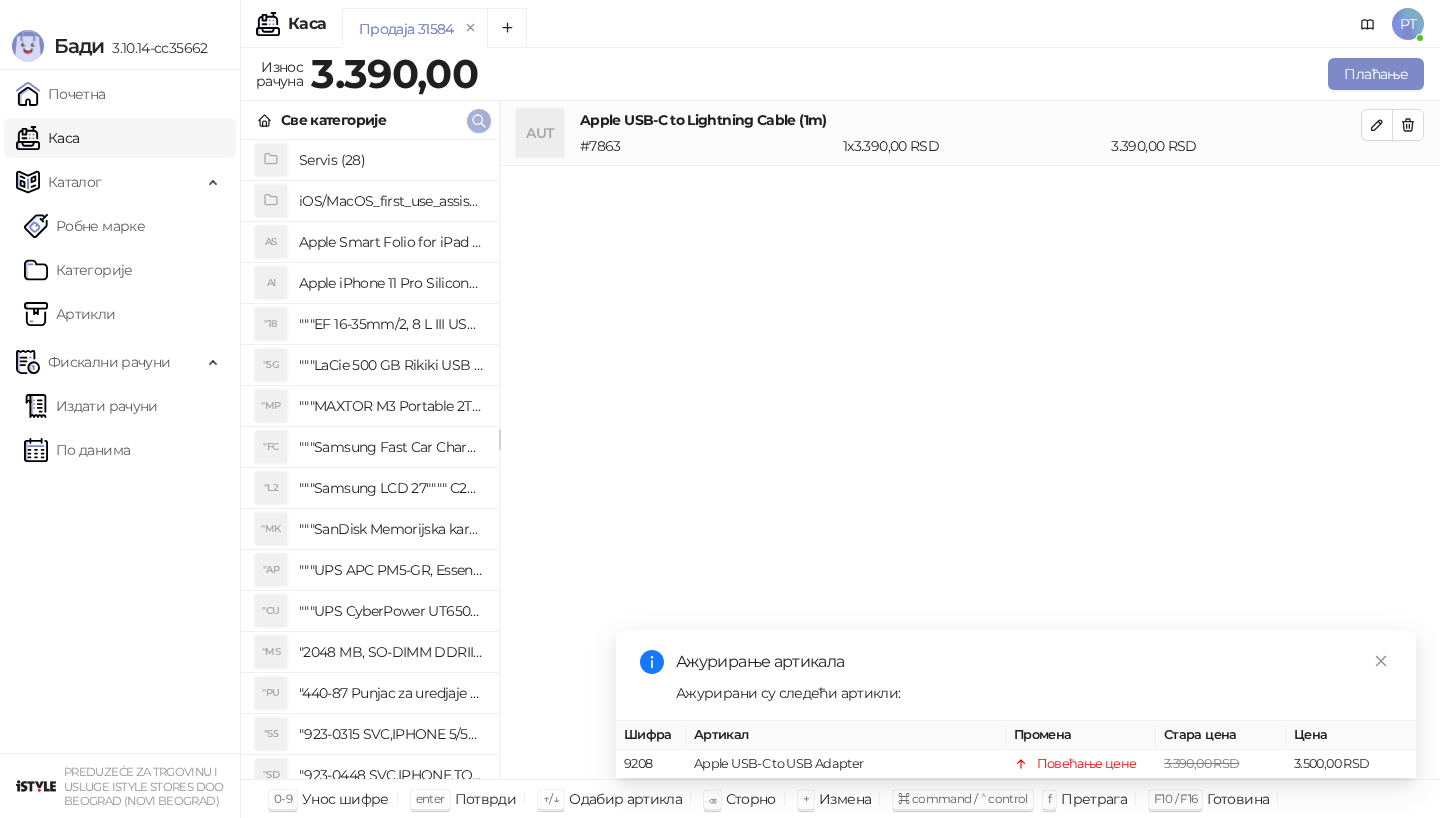 click 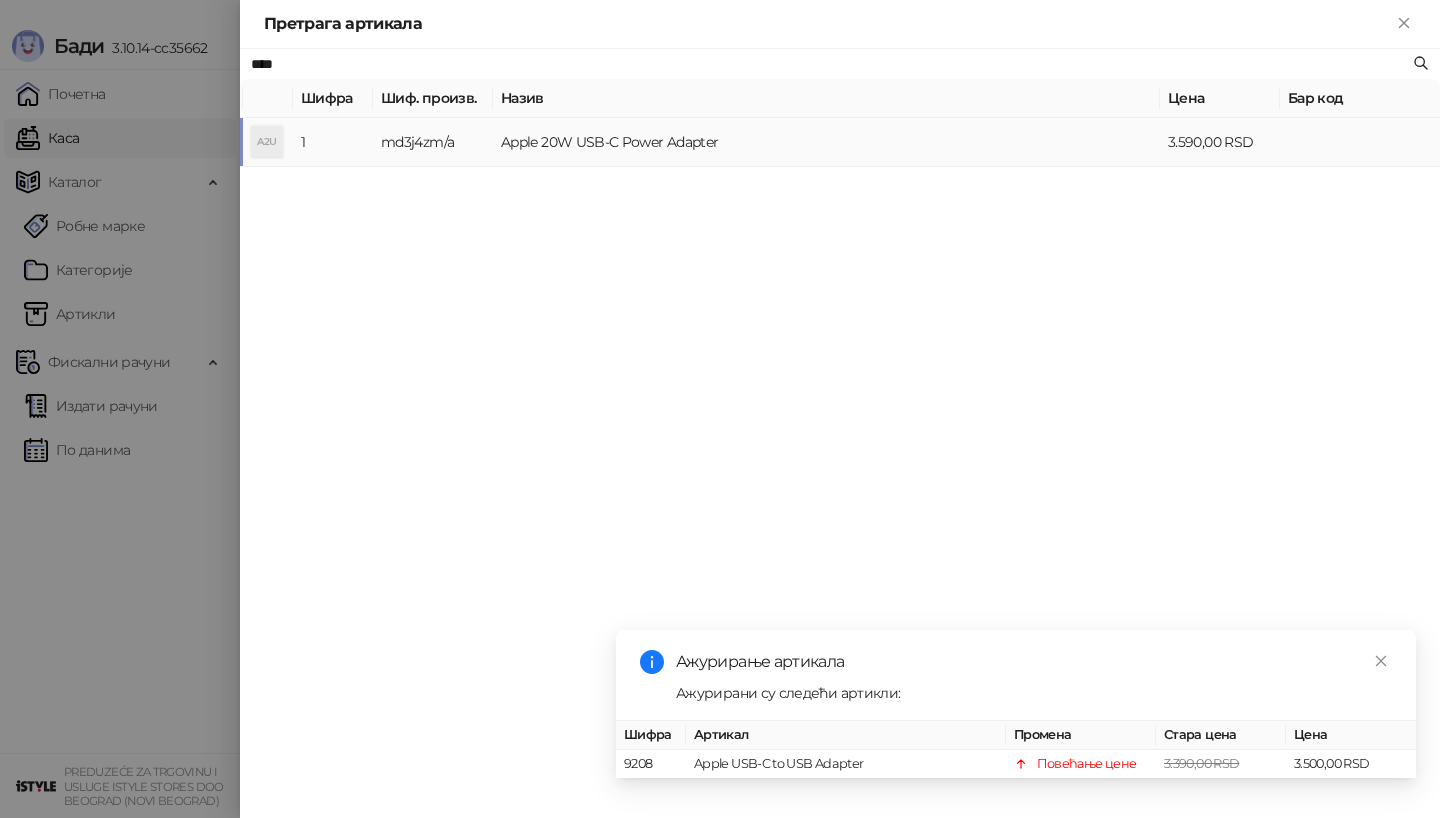 type on "****" 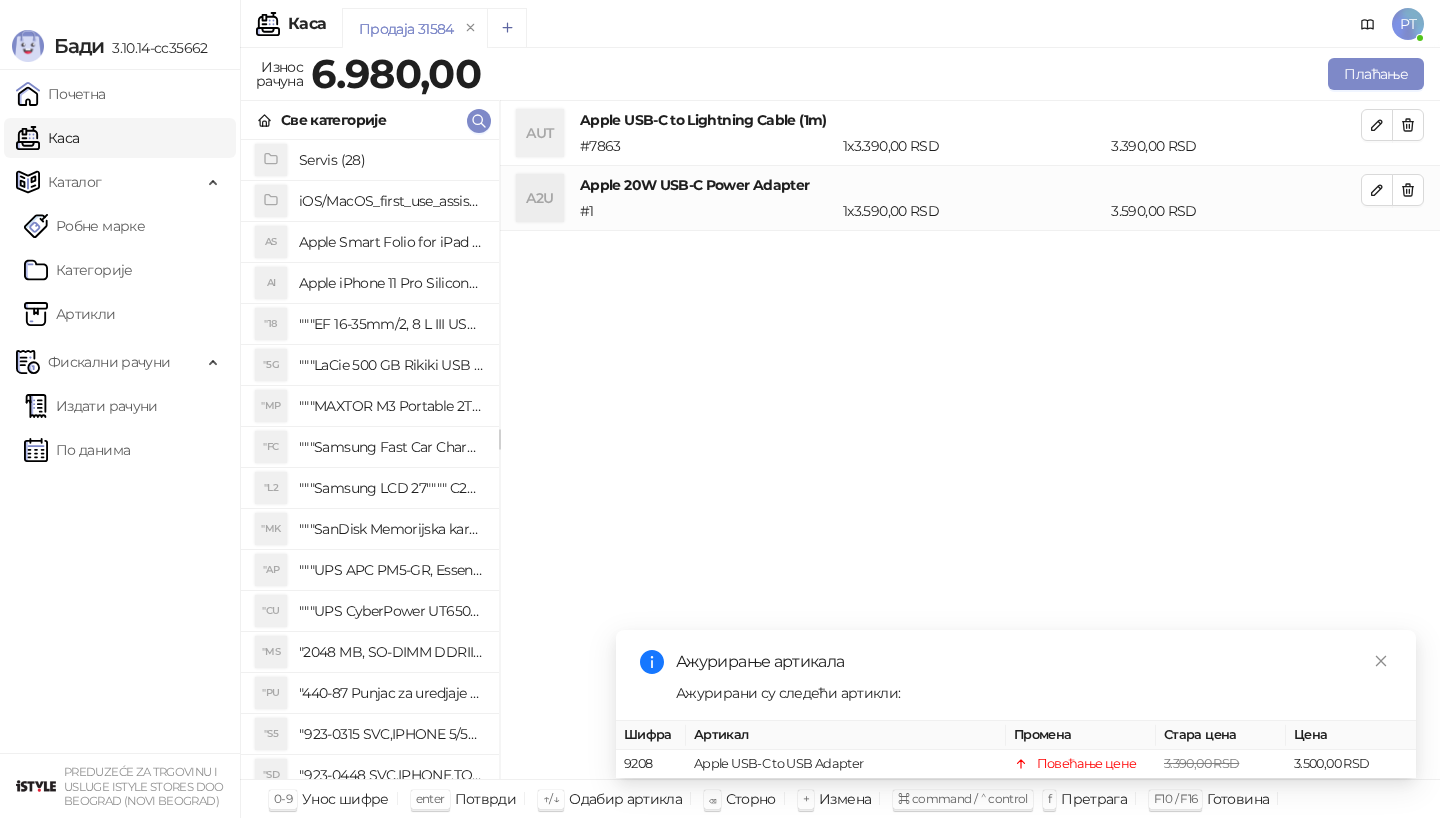 click 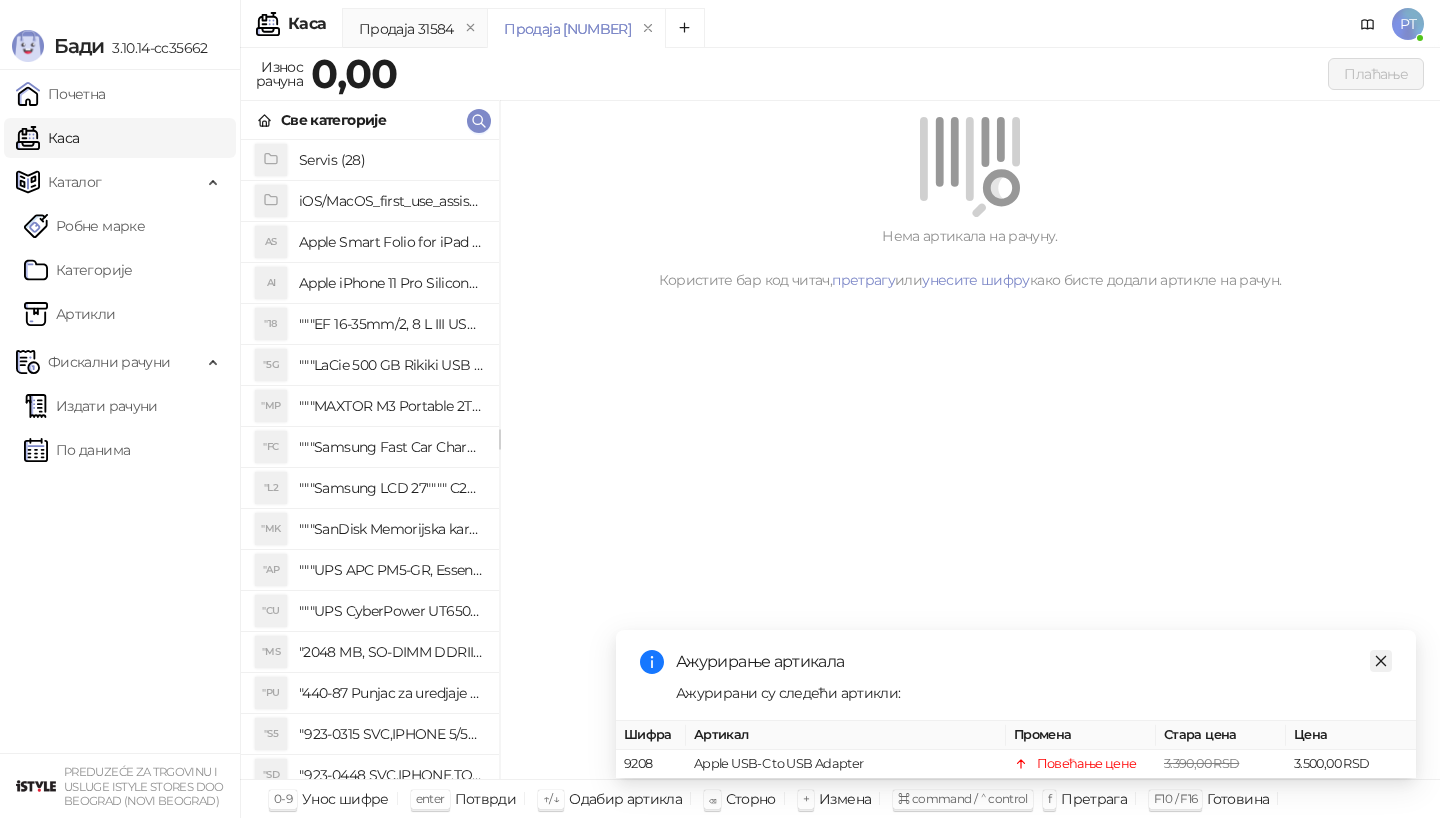 click 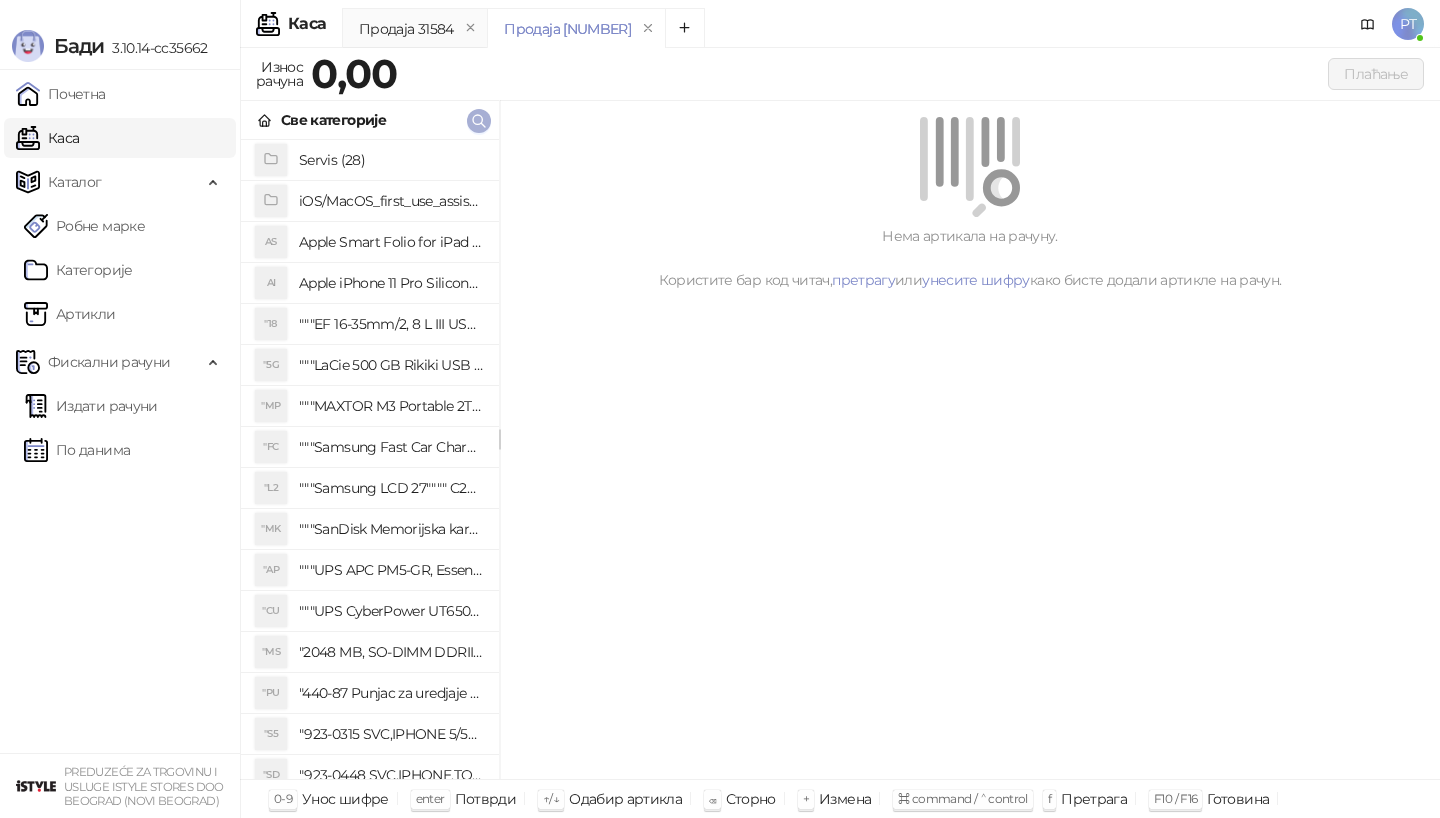 click at bounding box center (479, 121) 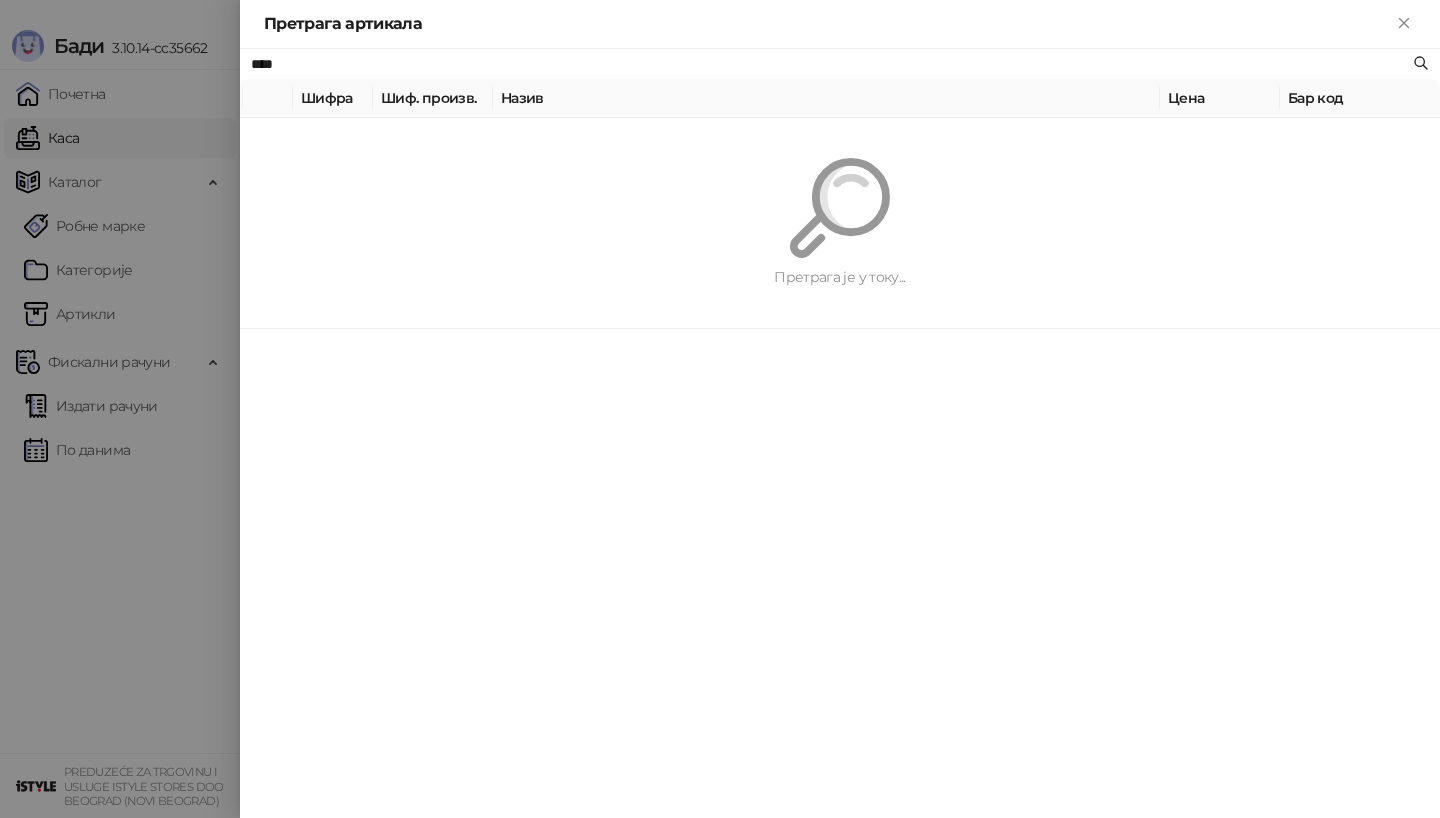 type on "****" 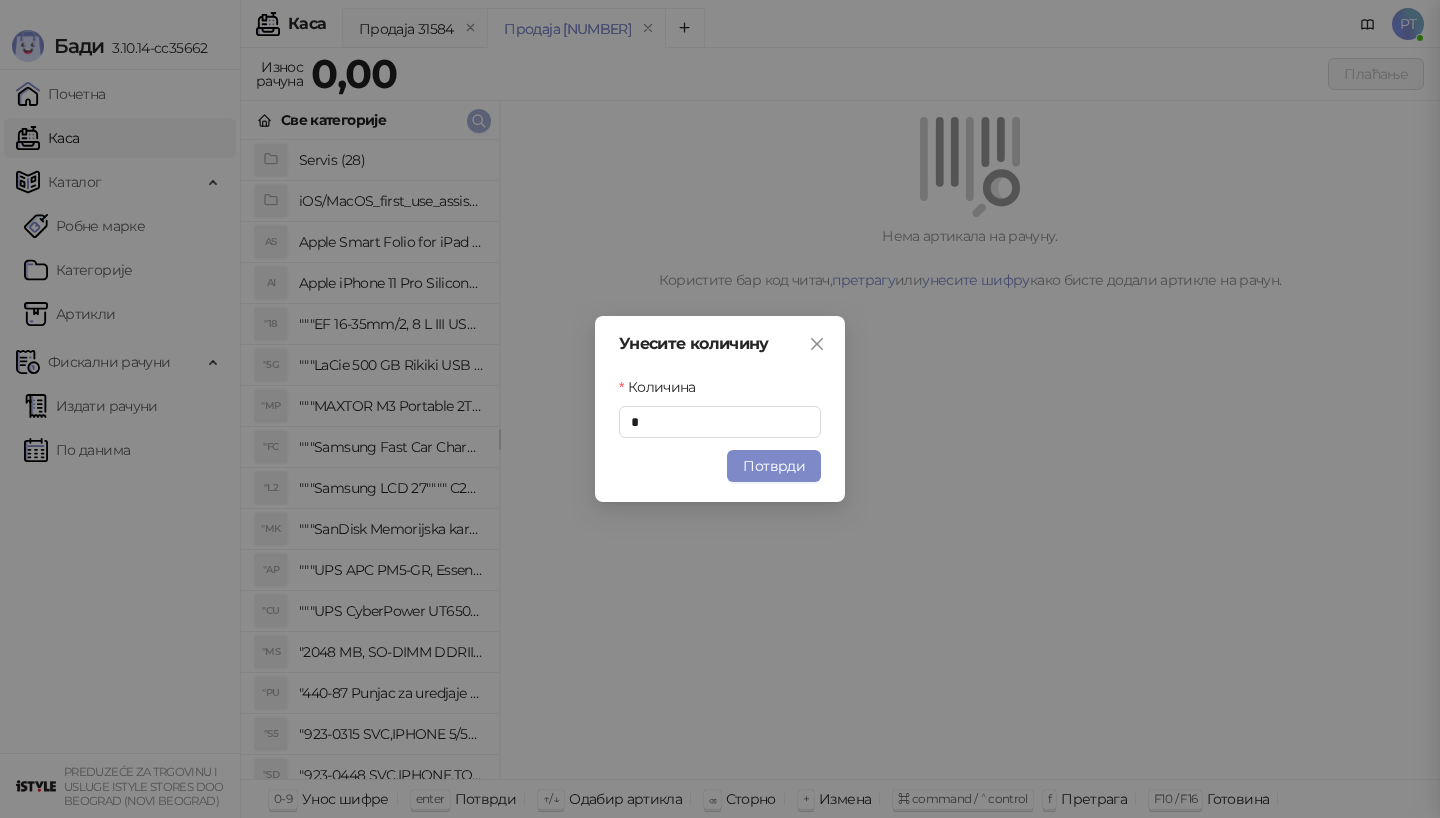 type 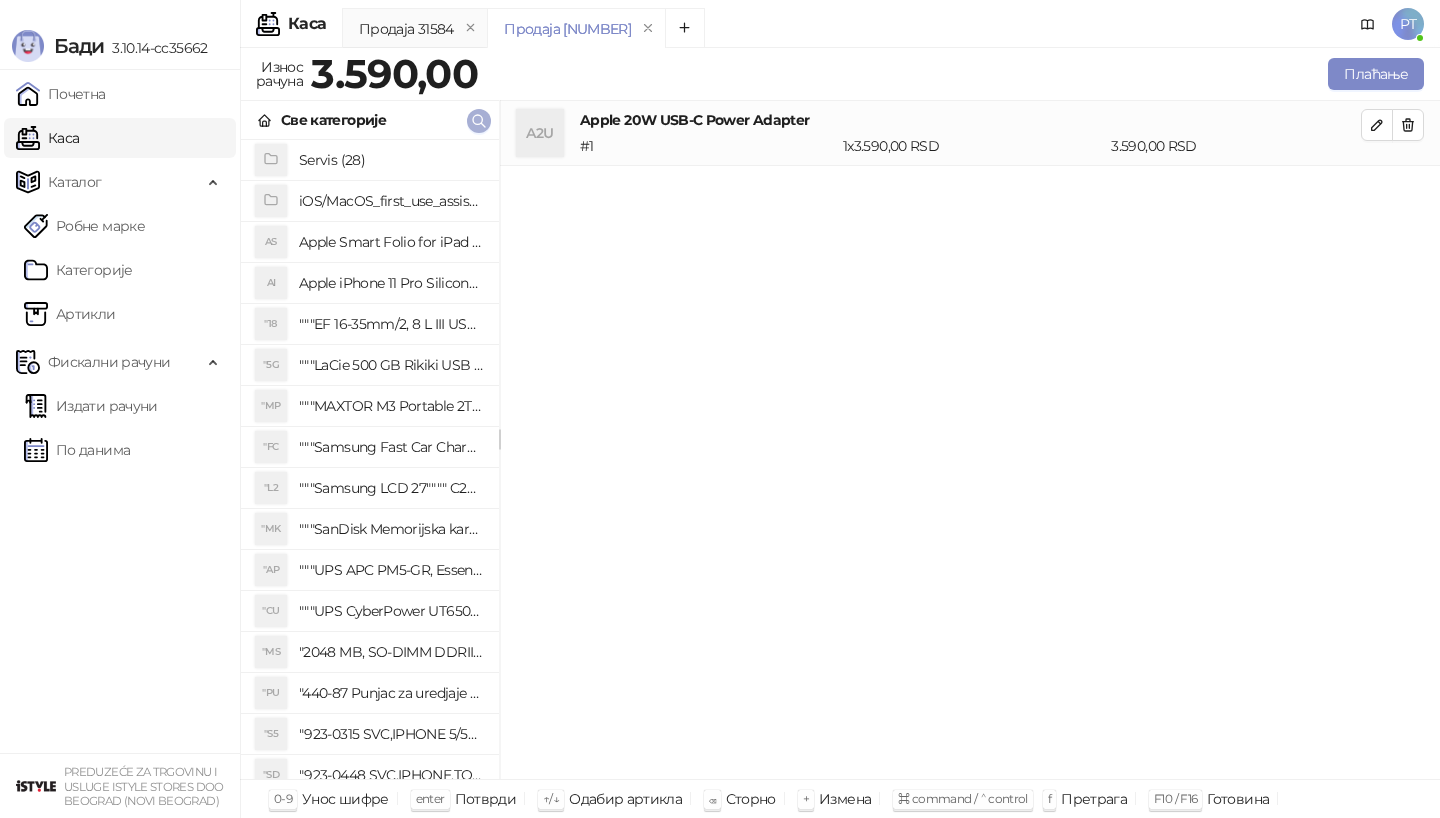 click 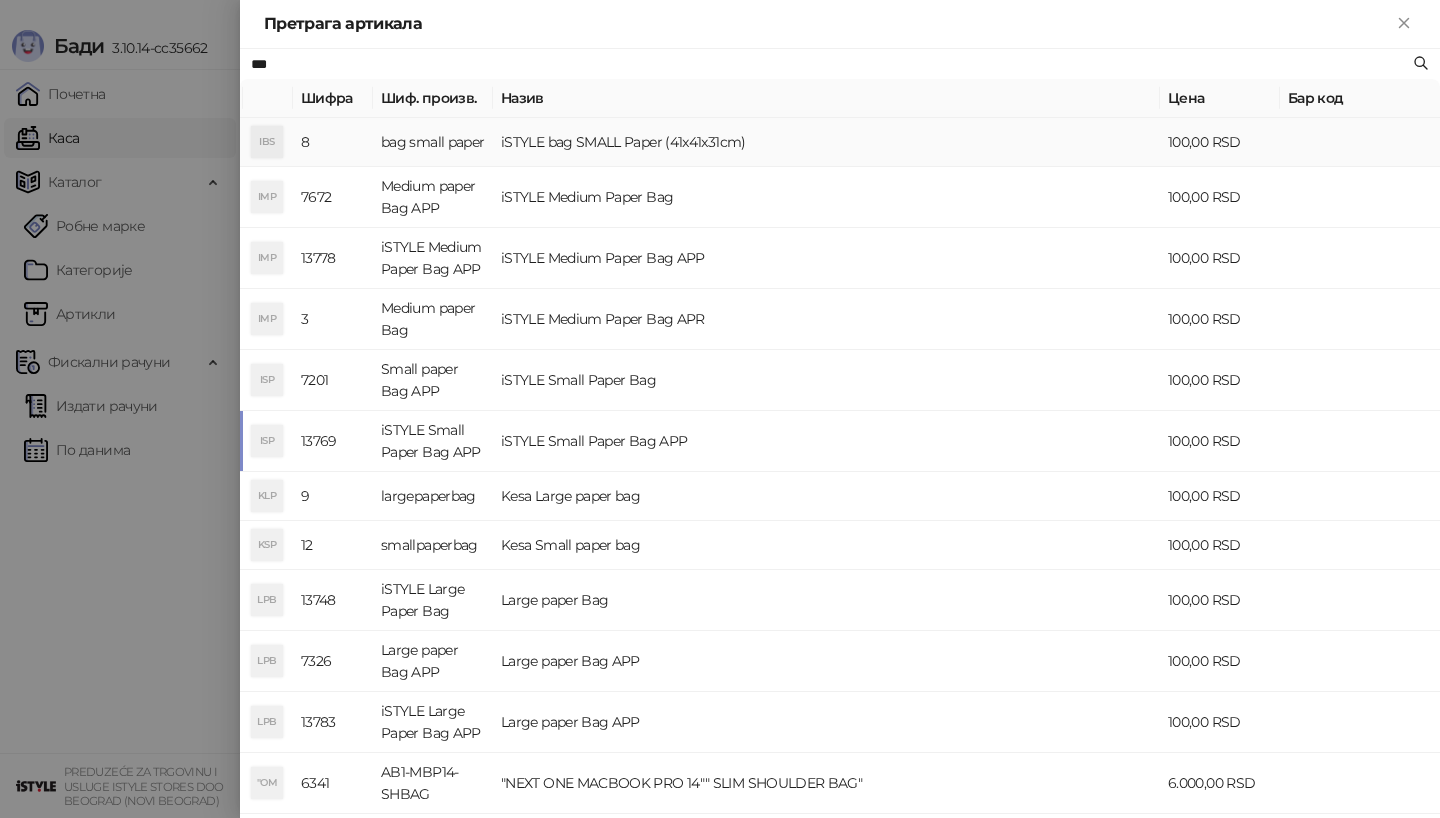 type on "***" 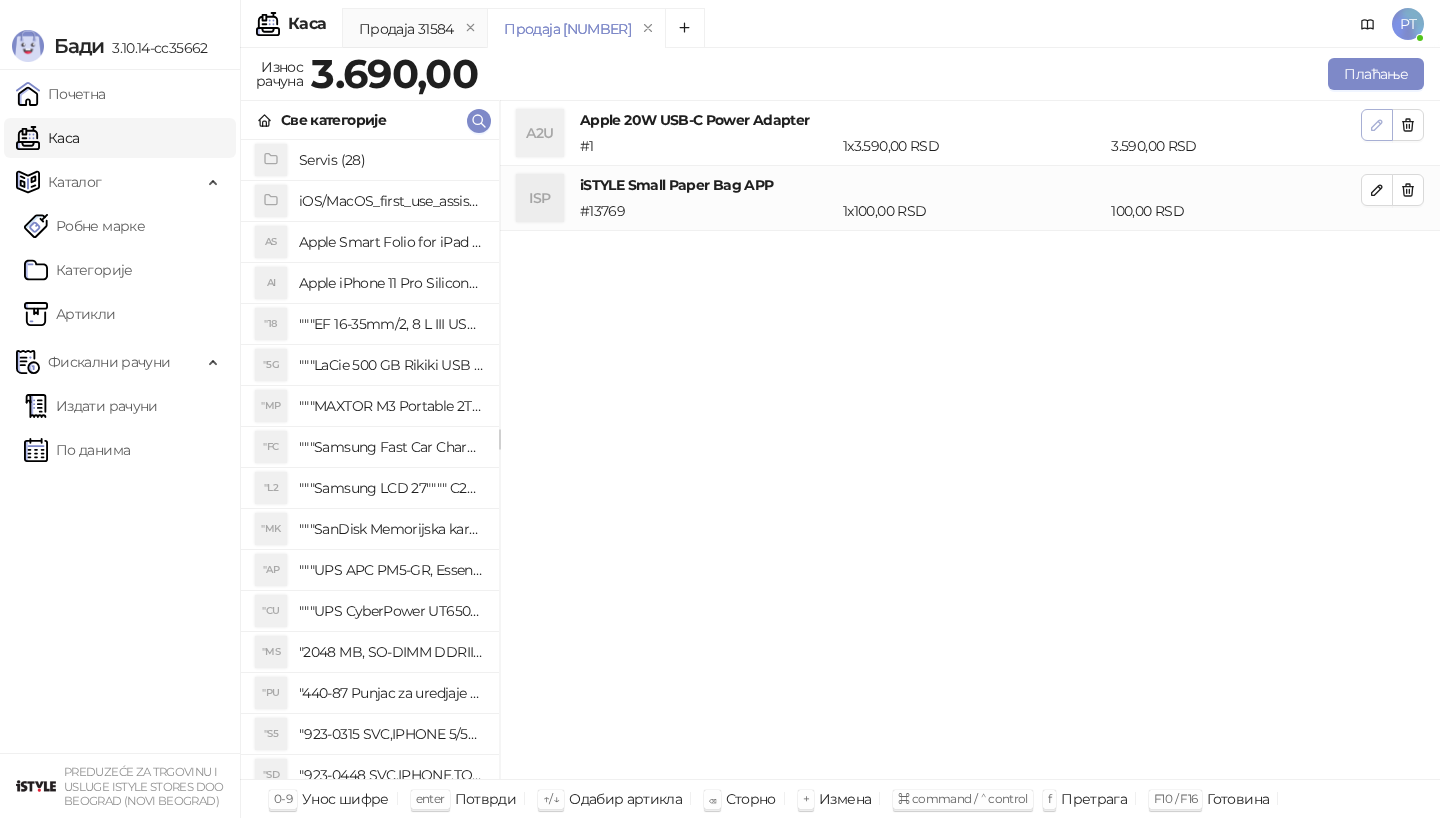 click 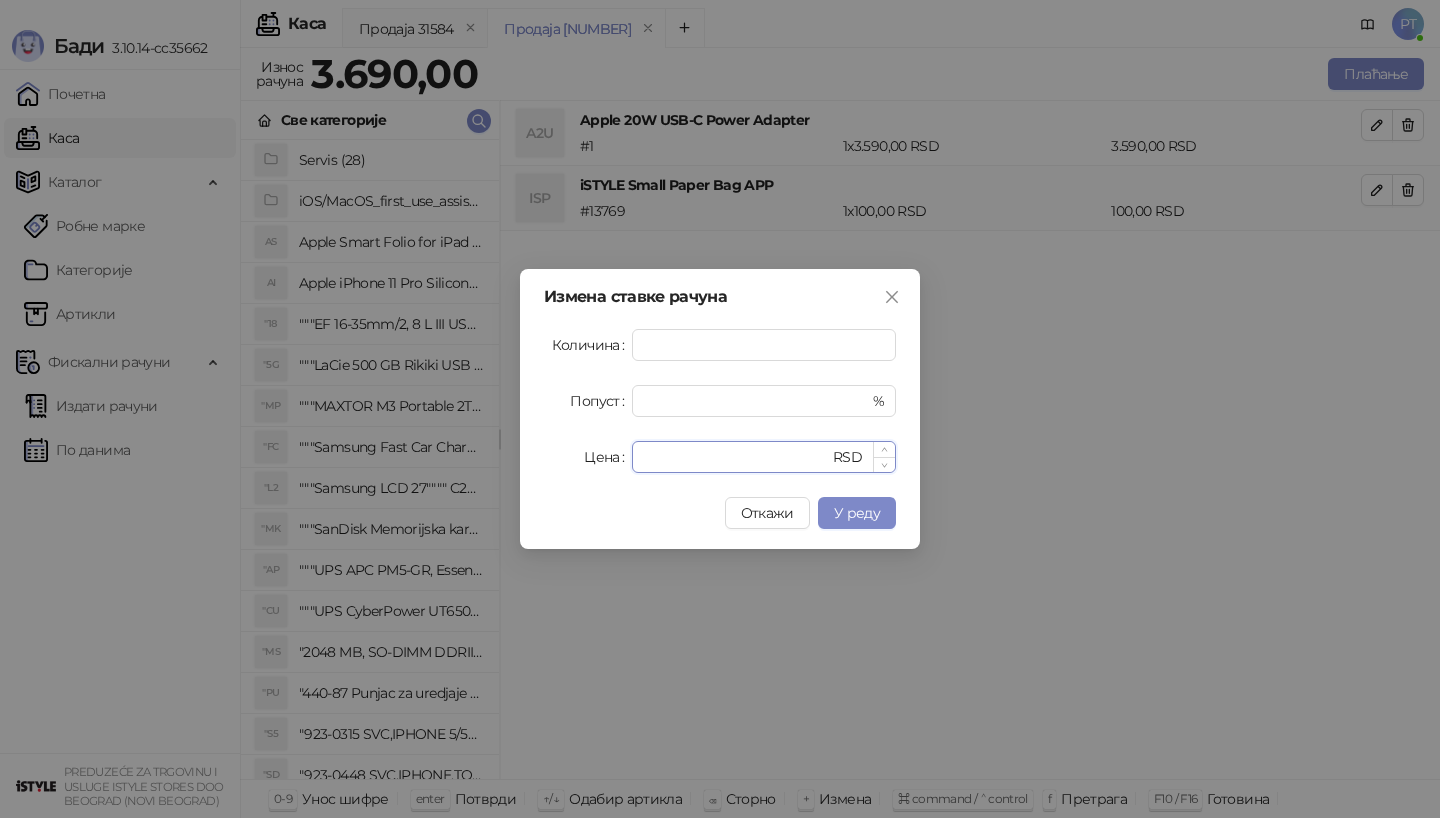 click on "****" at bounding box center (736, 457) 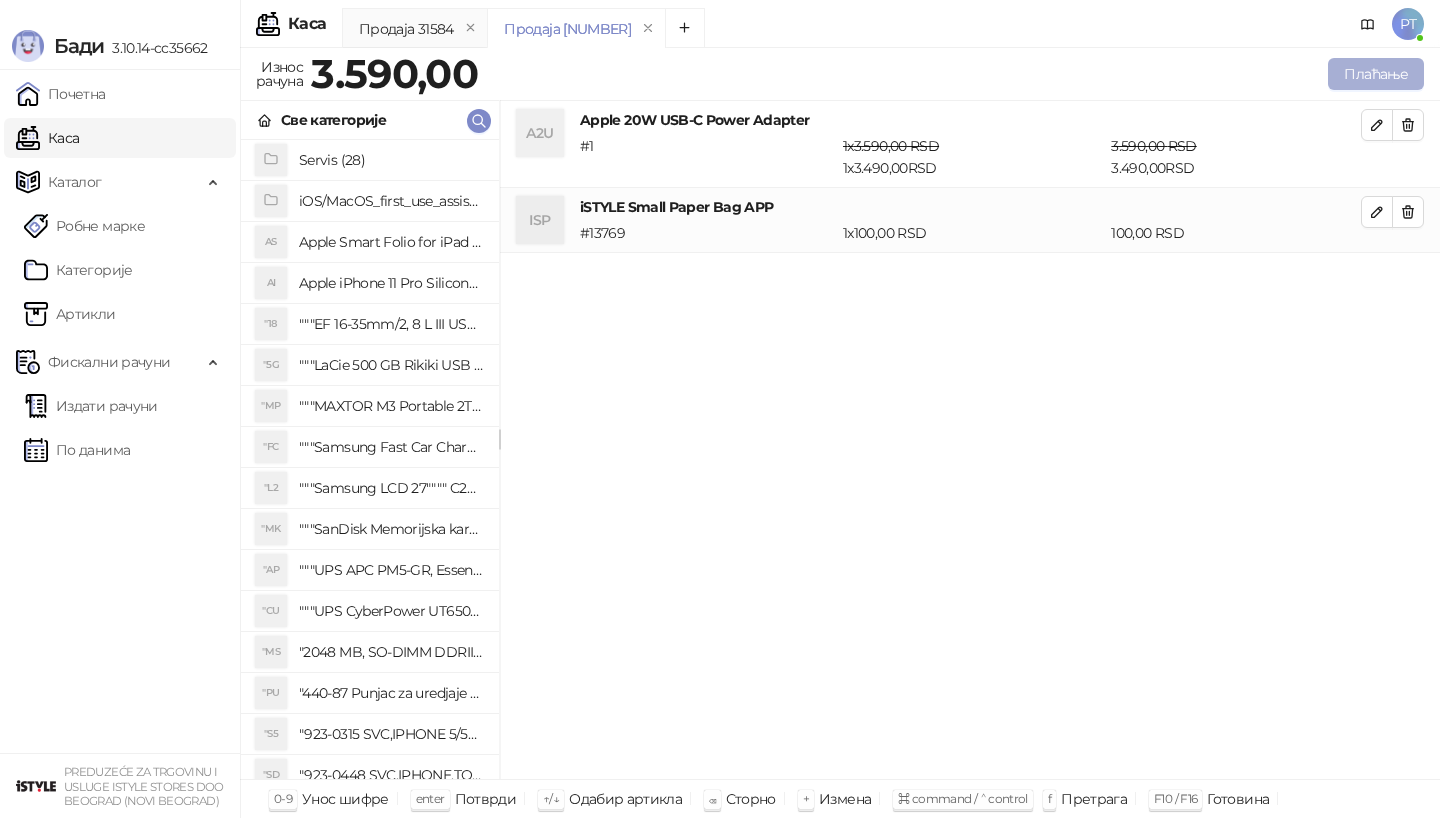 click on "Плаћање" at bounding box center (1376, 74) 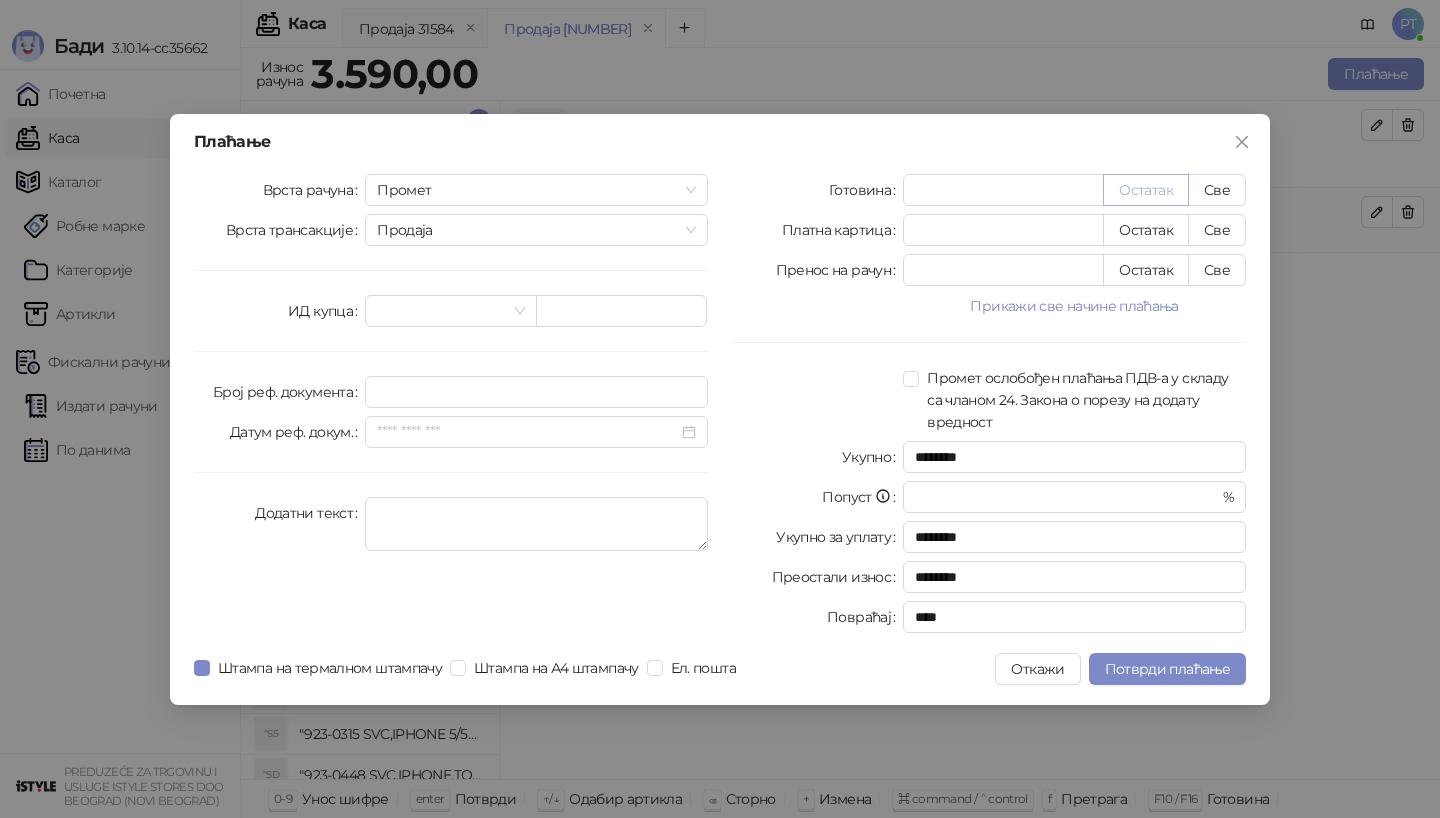 click on "Остатак" at bounding box center [1146, 190] 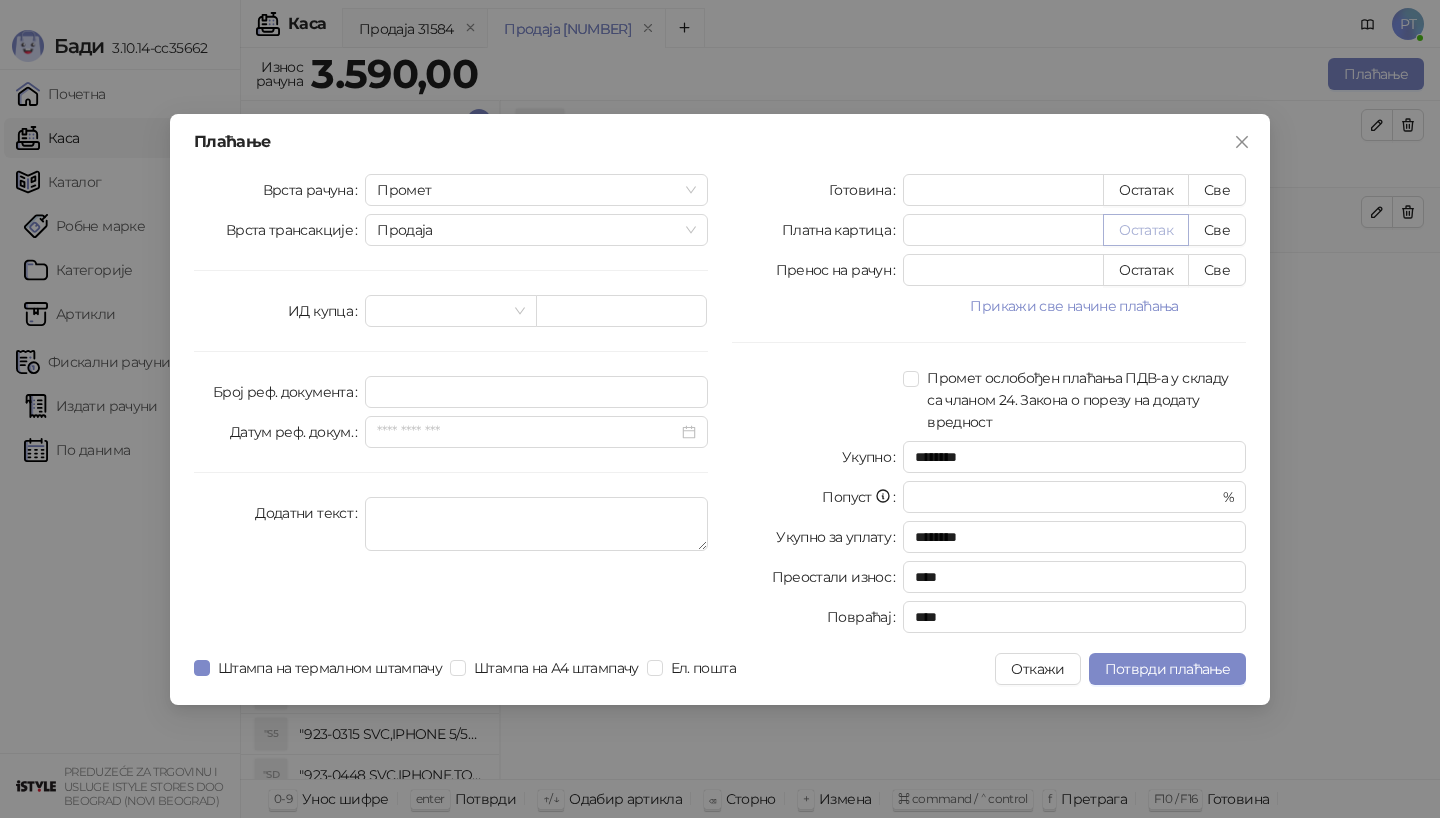 click on "Остатак" at bounding box center [1146, 230] 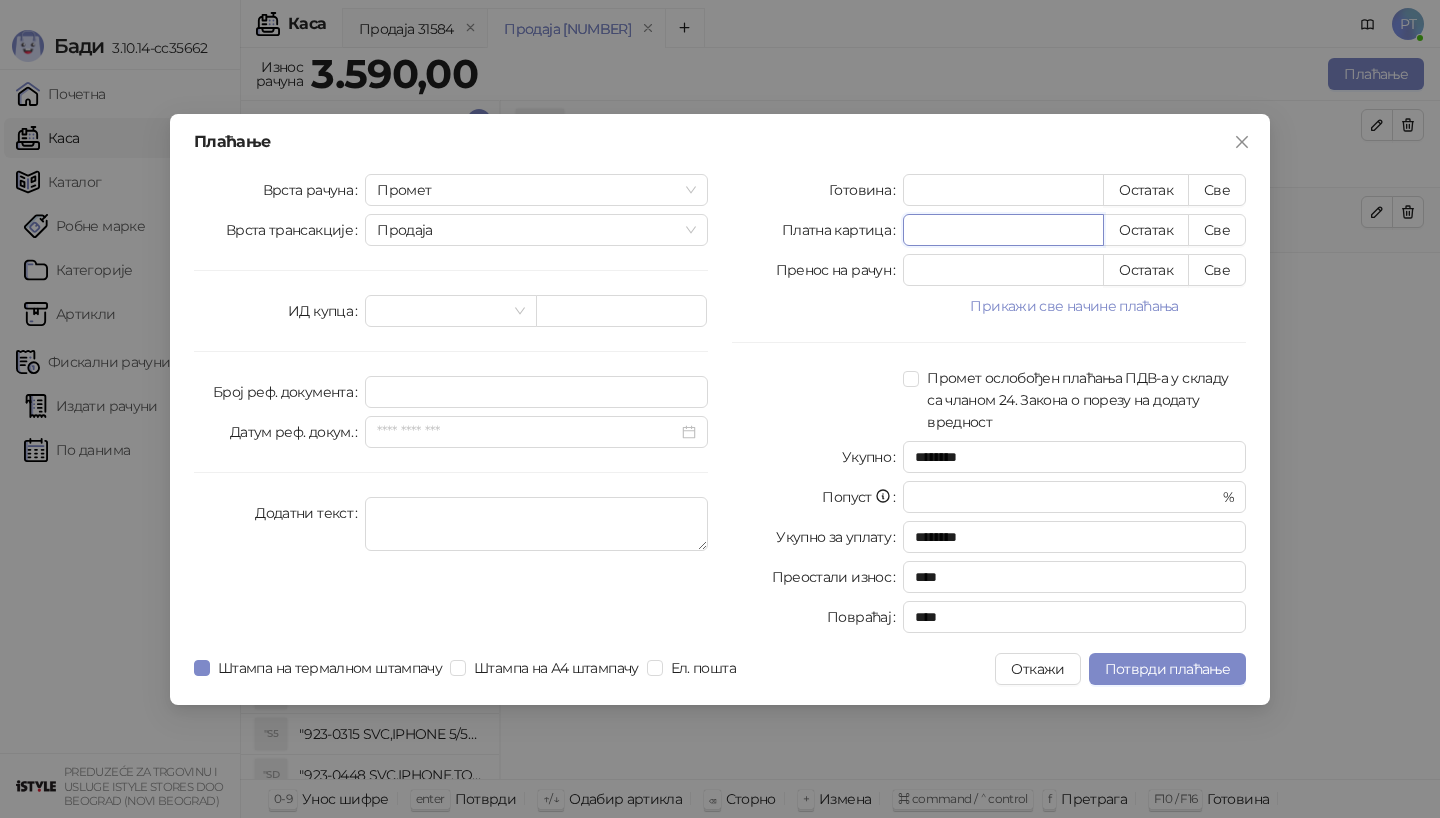 click on "*" at bounding box center (1003, 230) 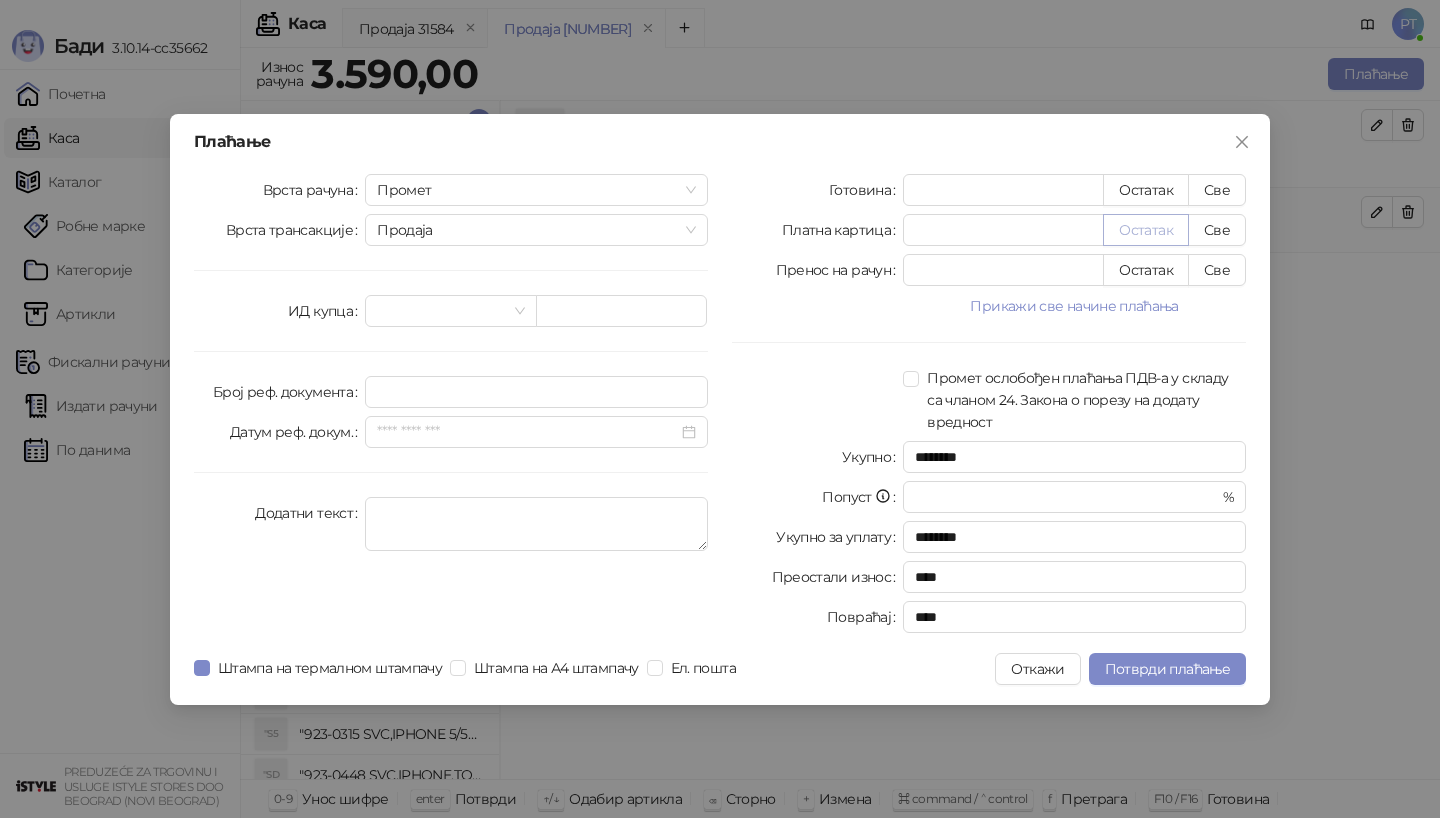 click on "Остатак" at bounding box center [1146, 230] 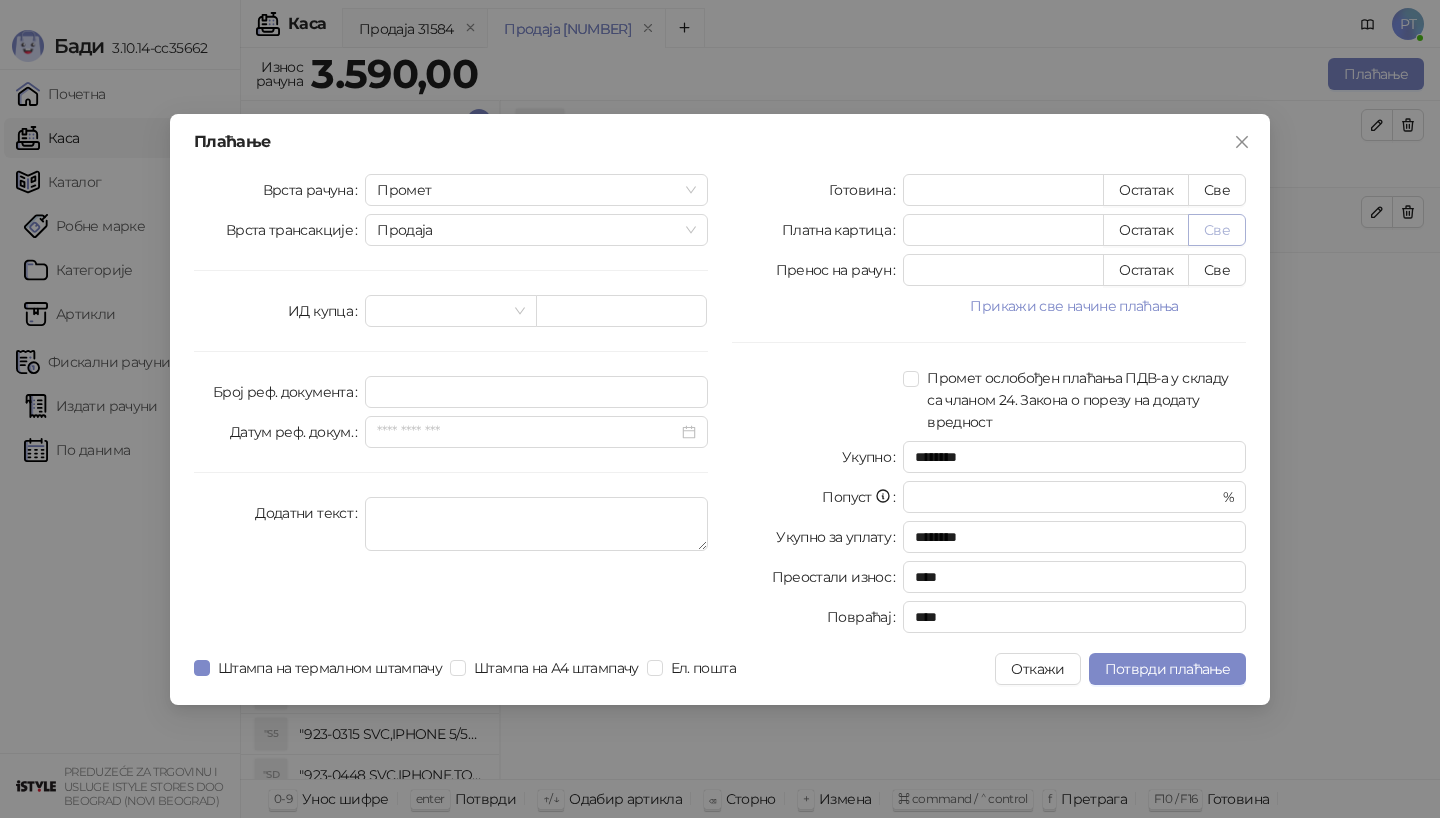 click on "Све" at bounding box center [1217, 230] 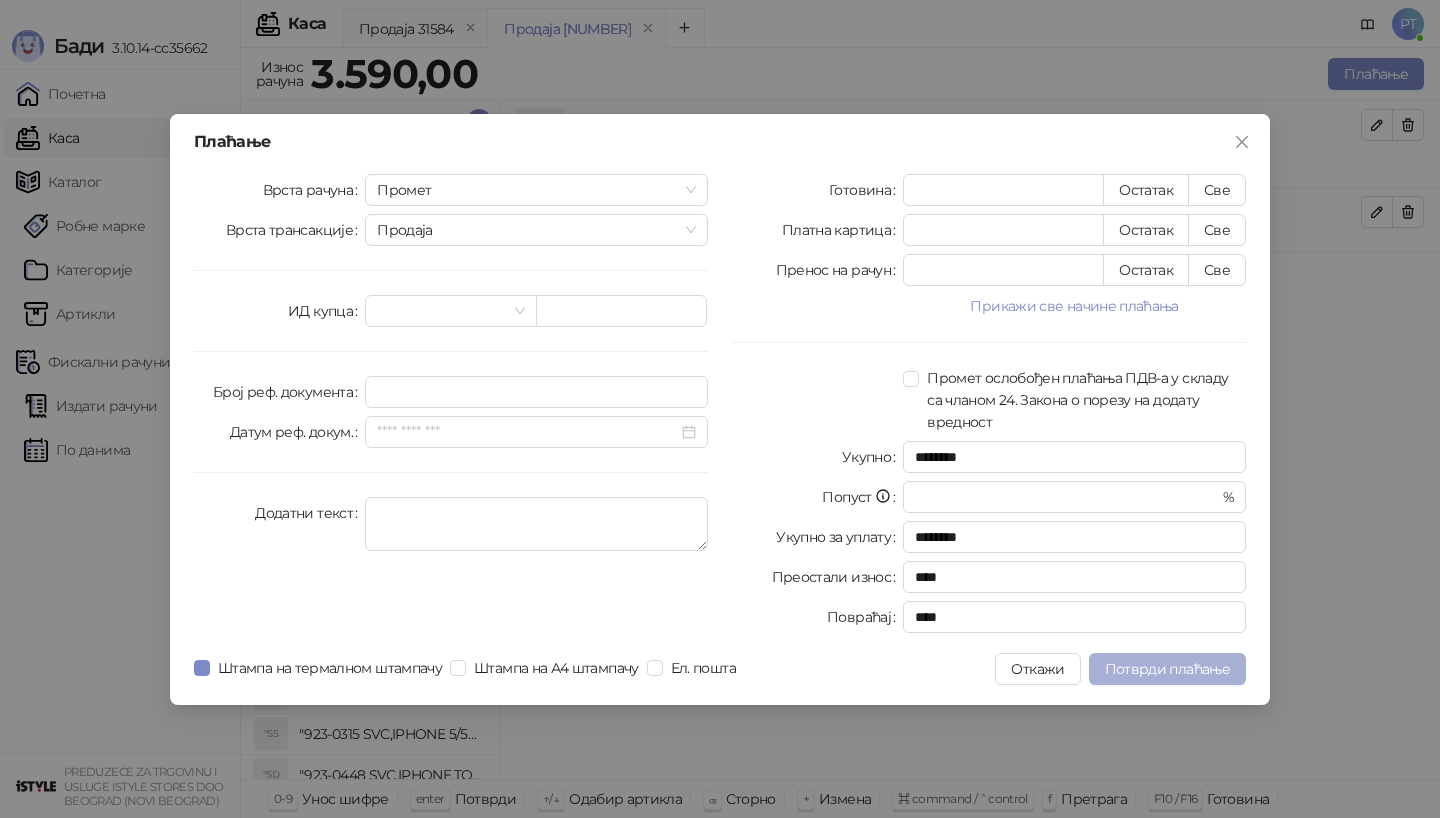 click on "Потврди плаћање" at bounding box center [1167, 669] 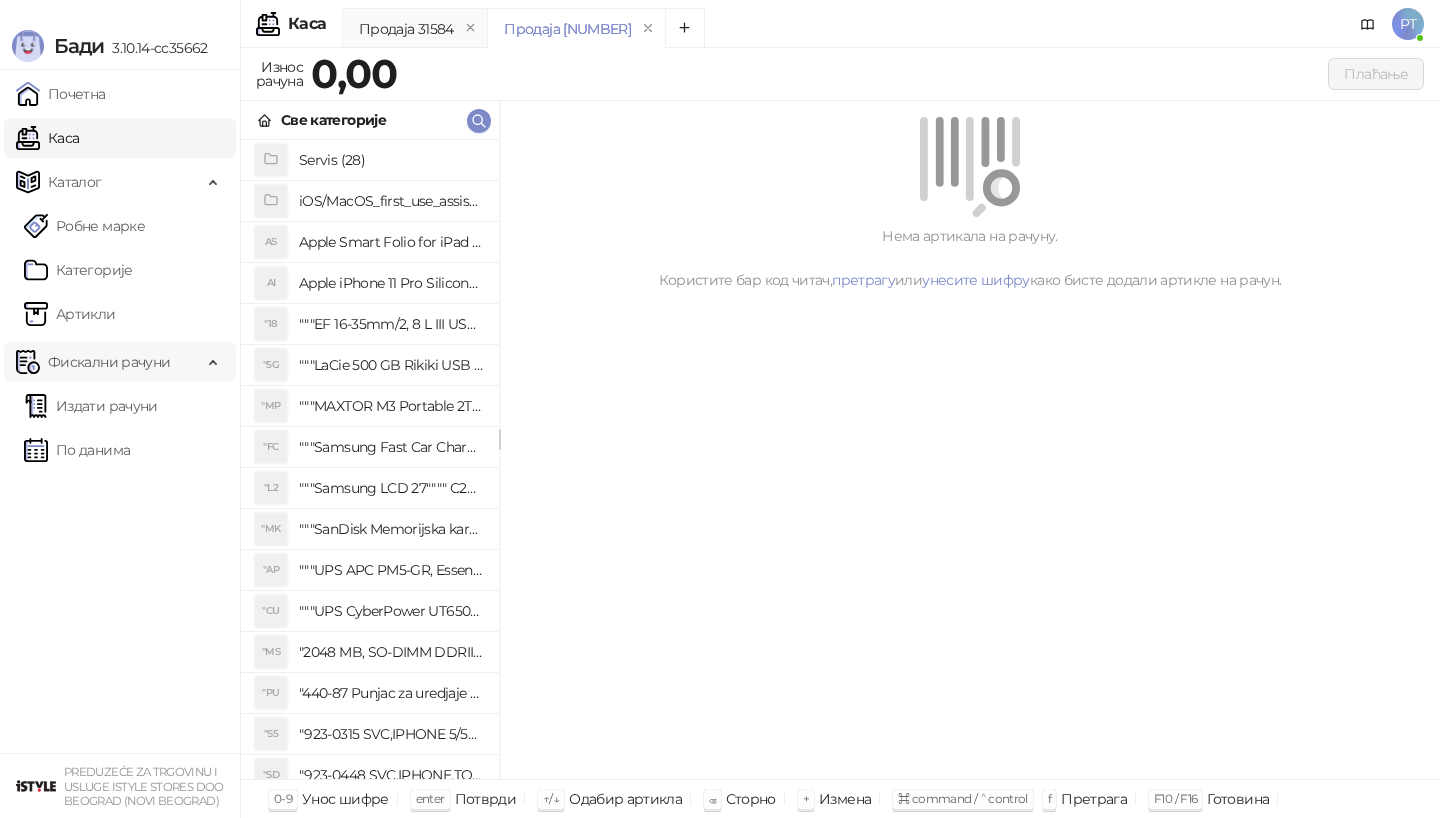 click on "Фискални рачуни" at bounding box center (109, 362) 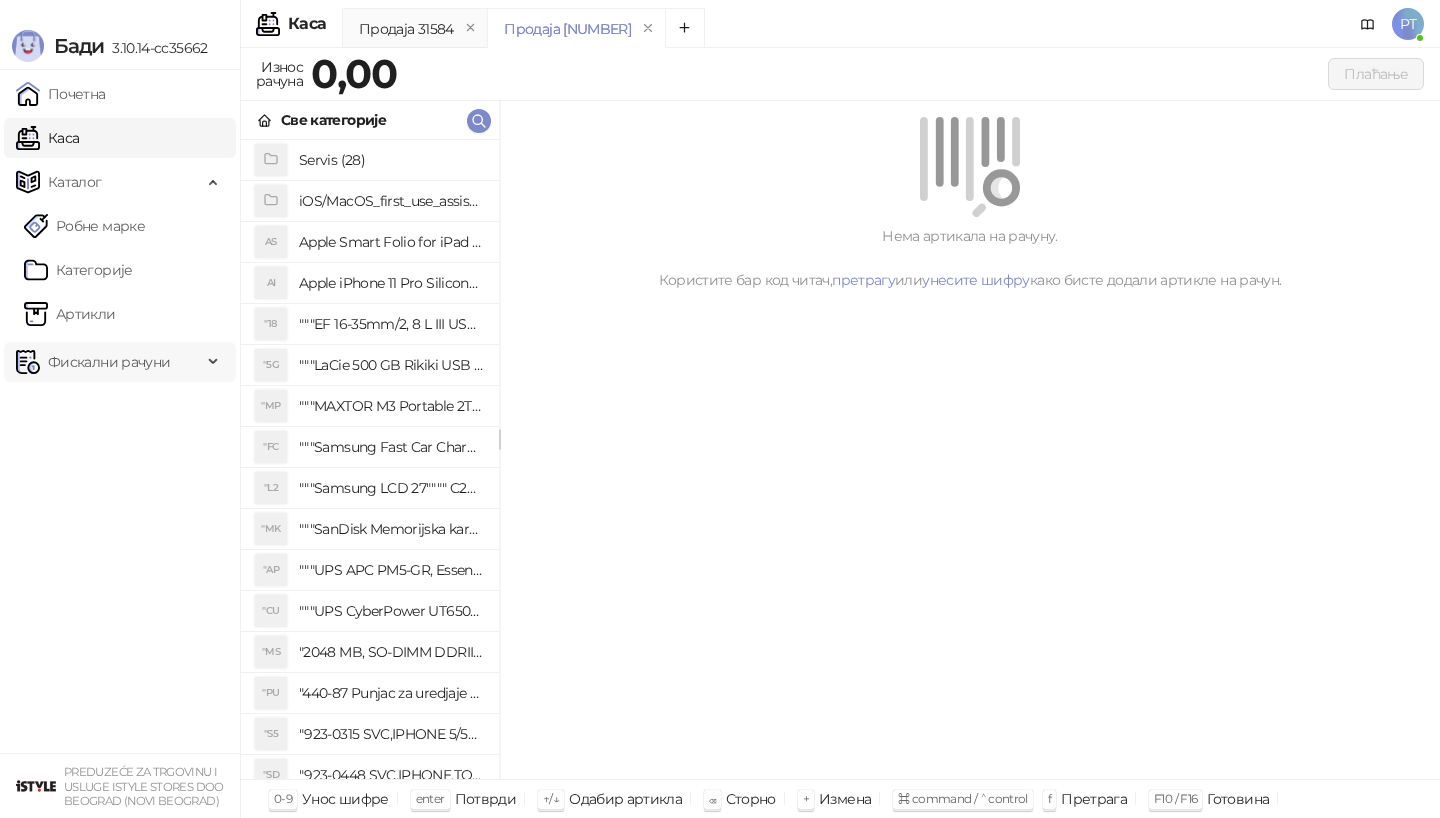 click on "Фискални рачуни" at bounding box center (109, 362) 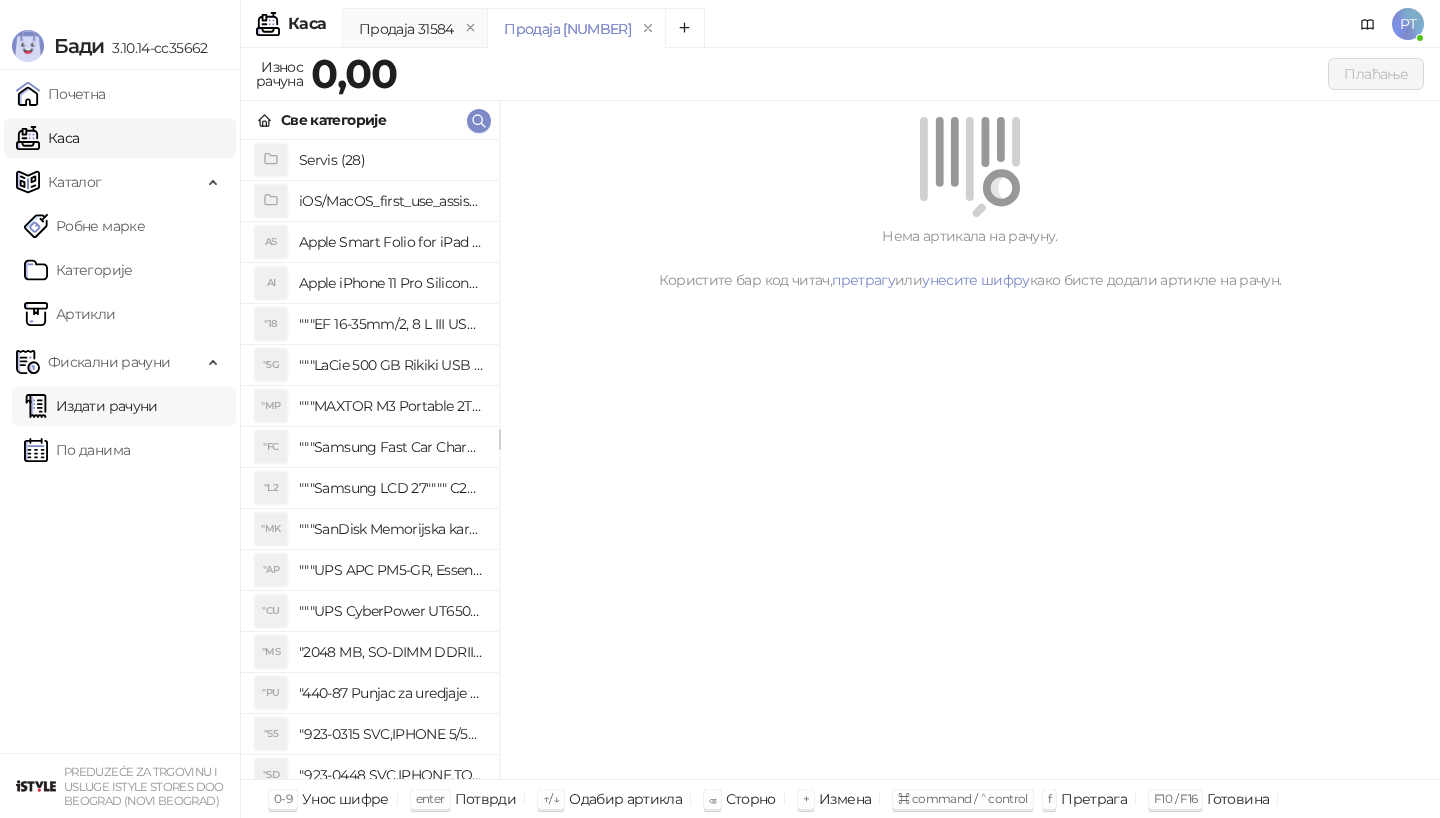 click on "Издати рачуни" at bounding box center [91, 406] 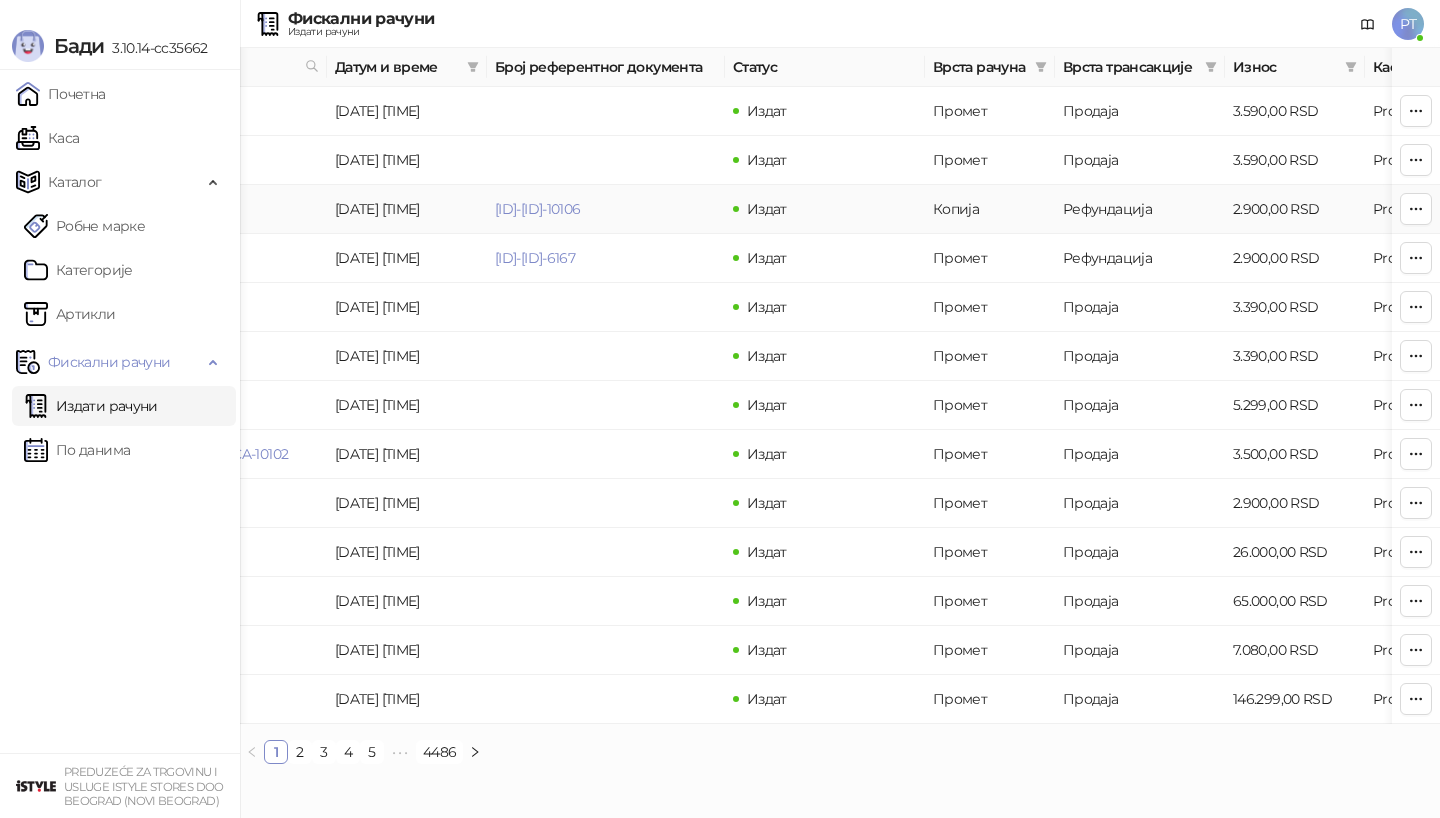 scroll, scrollTop: 0, scrollLeft: 145, axis: horizontal 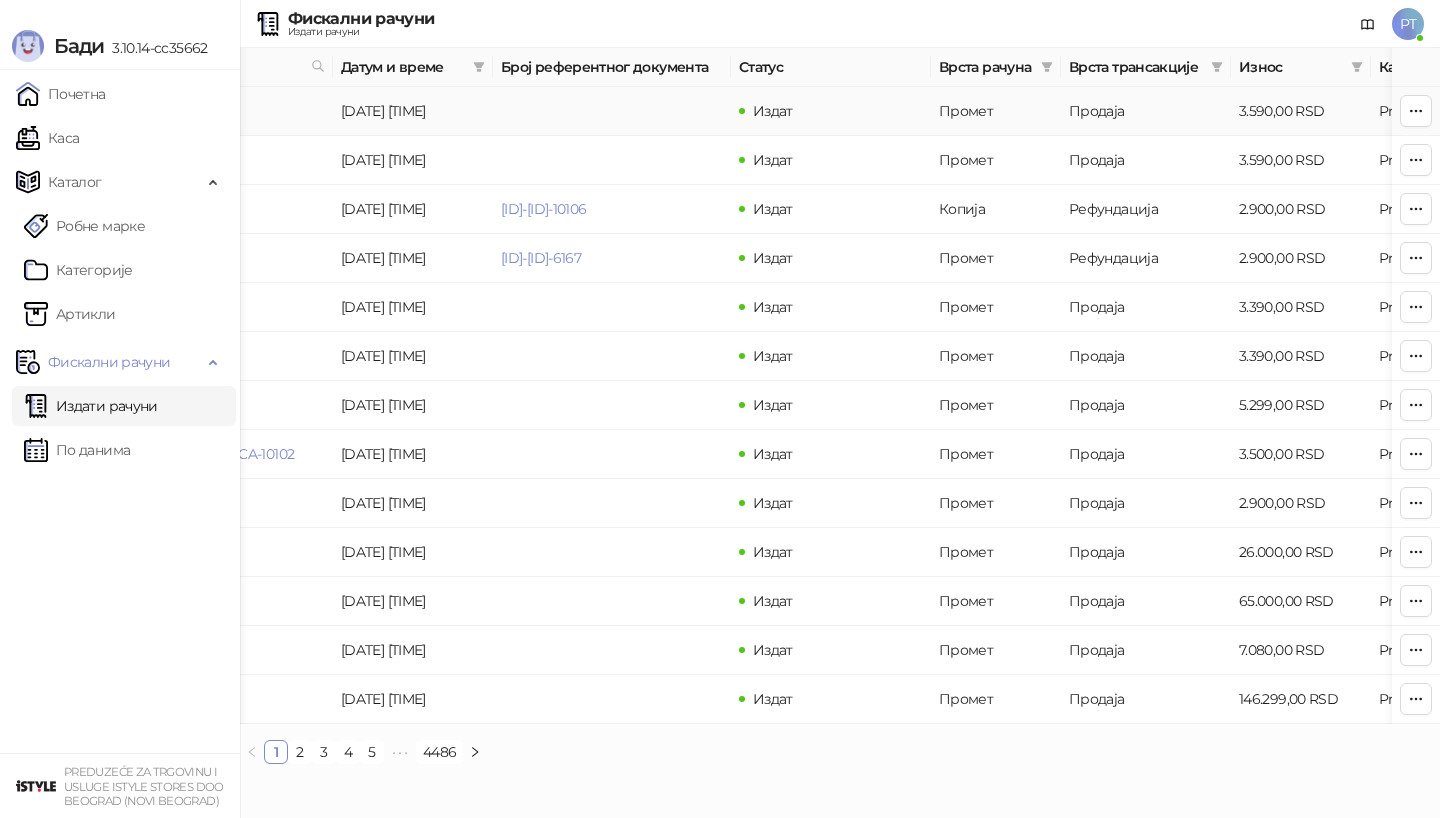 click on "[ID]-[ID]-10109" at bounding box center [145, 111] 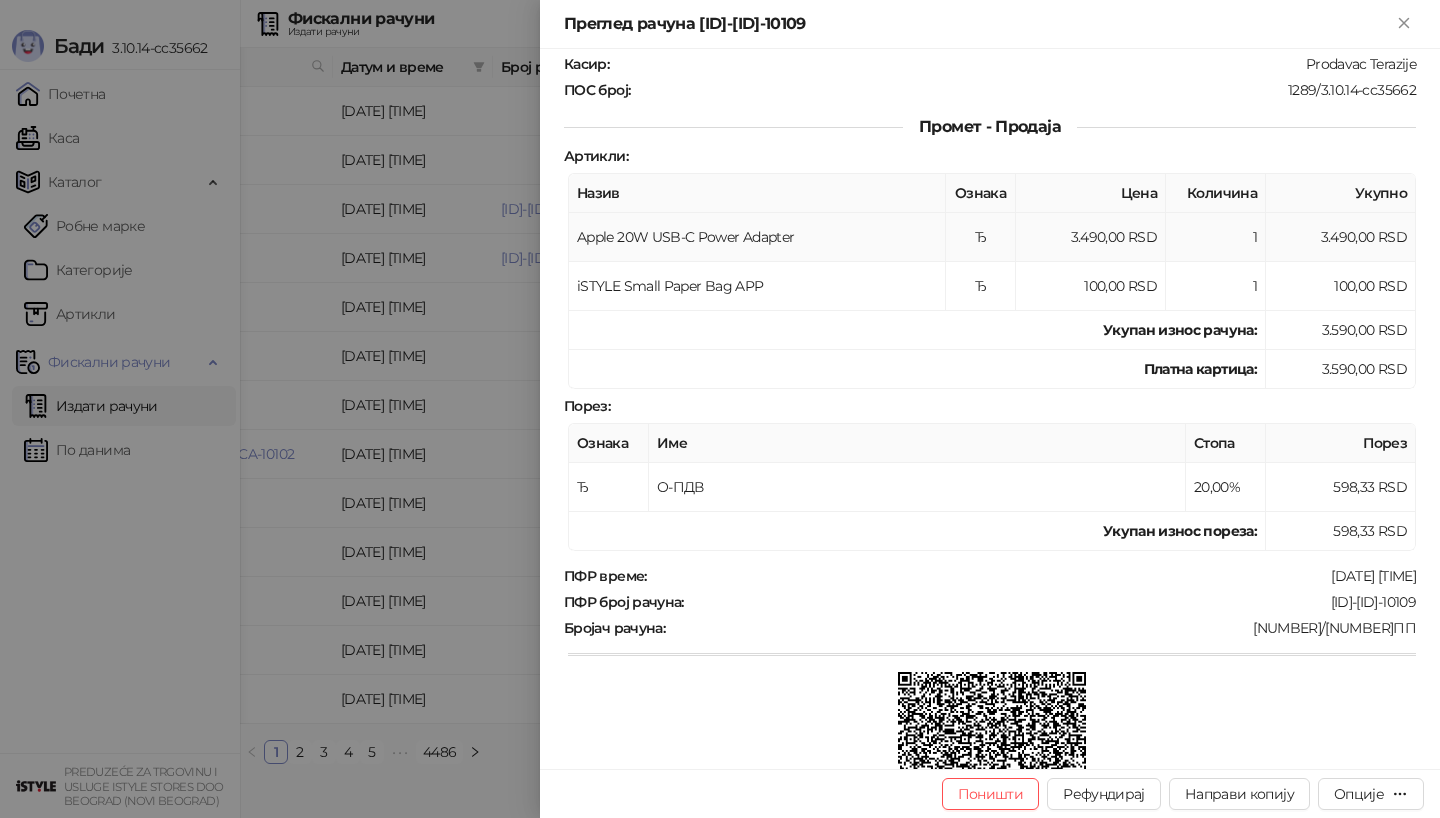 scroll, scrollTop: 184, scrollLeft: 0, axis: vertical 